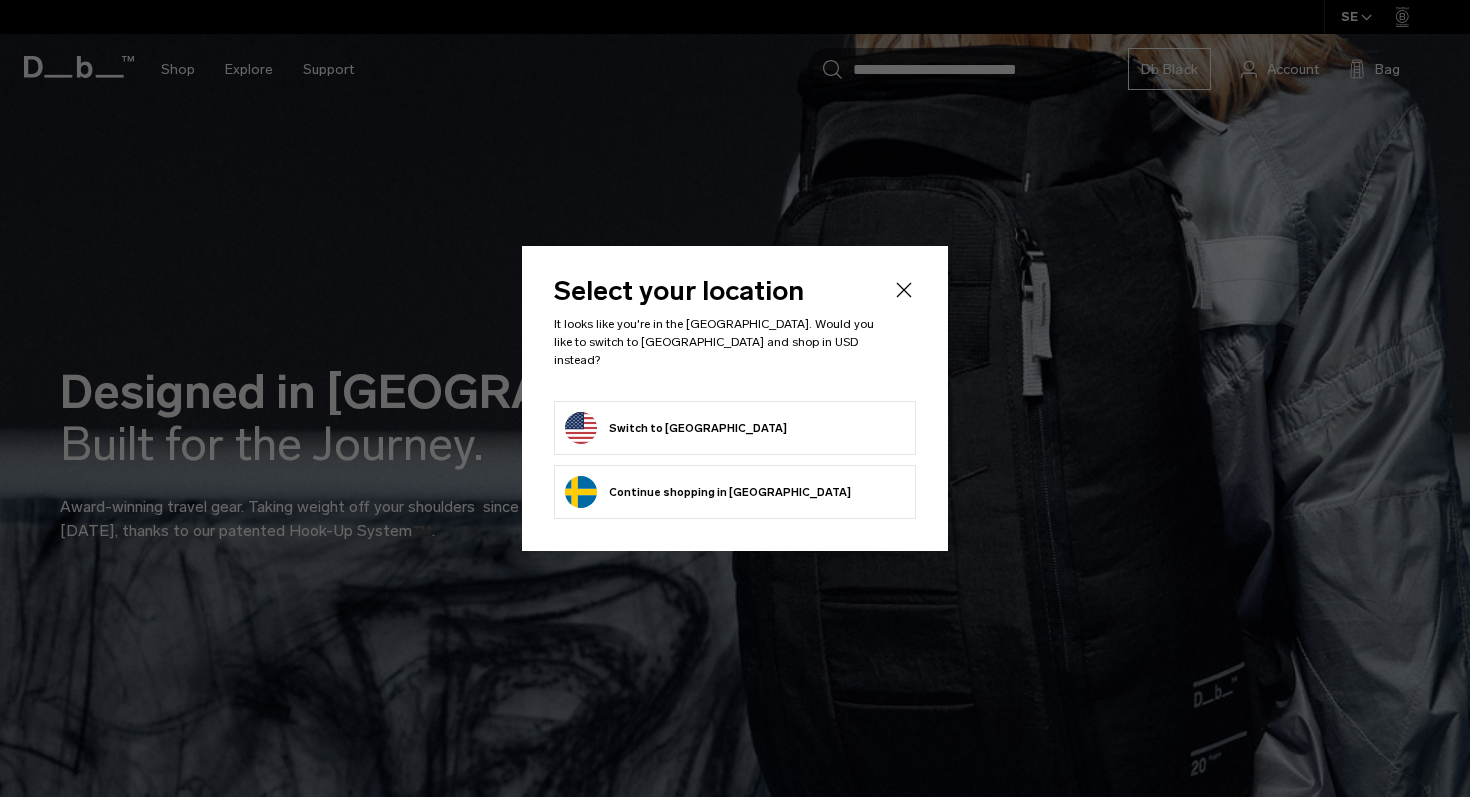 scroll, scrollTop: 0, scrollLeft: 0, axis: both 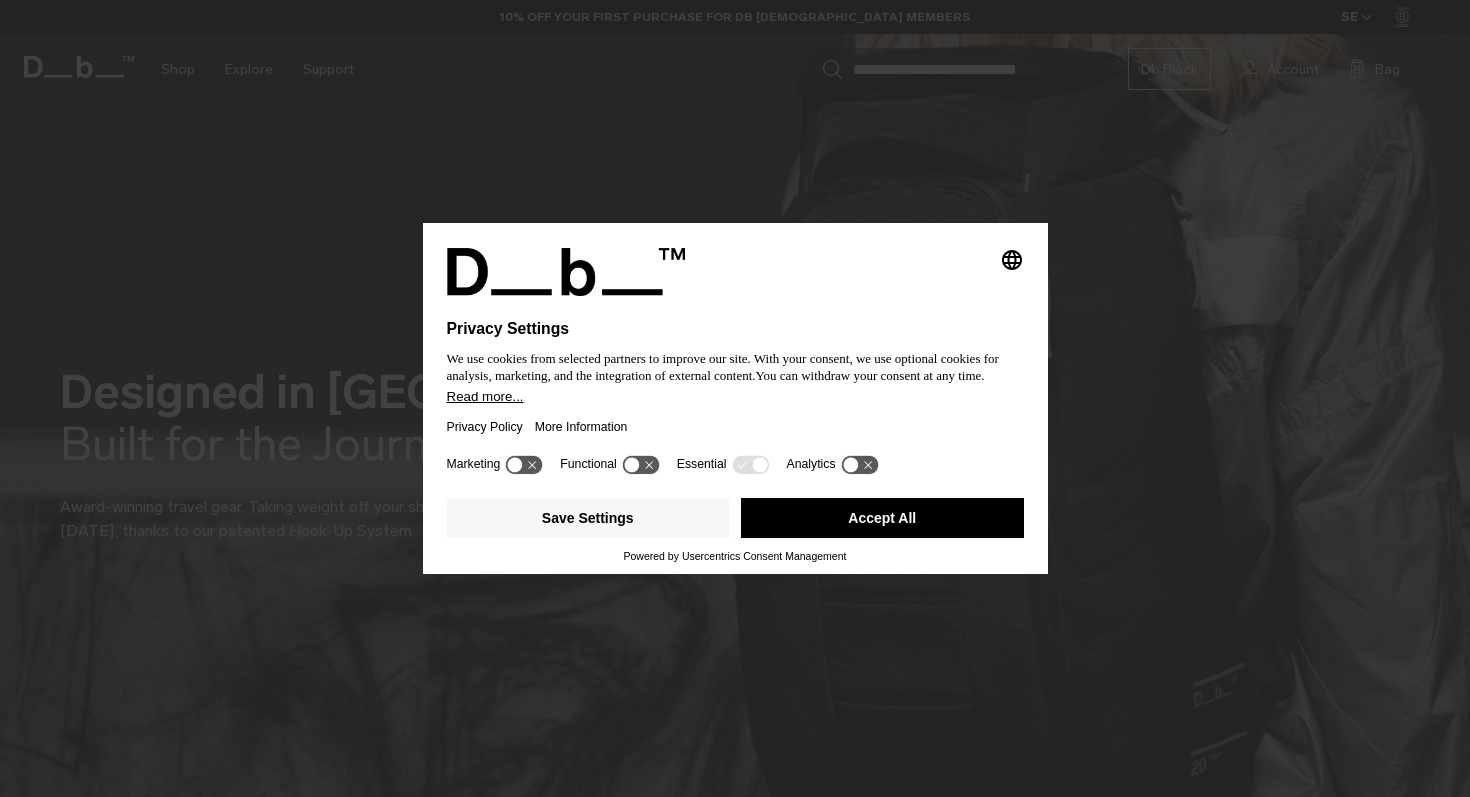 click on "Accept All" at bounding box center (882, 518) 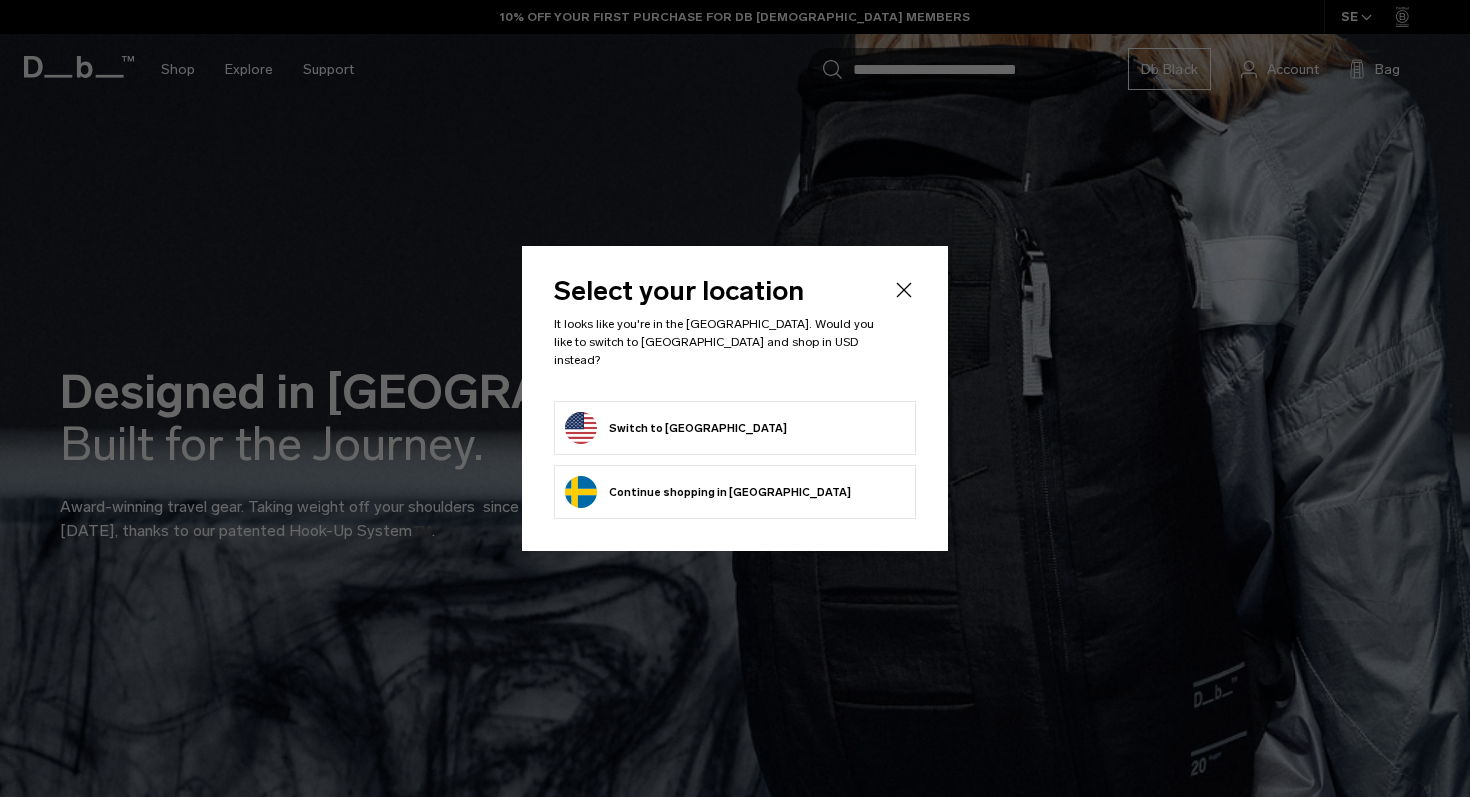 click on "Switch to United States" at bounding box center [676, 428] 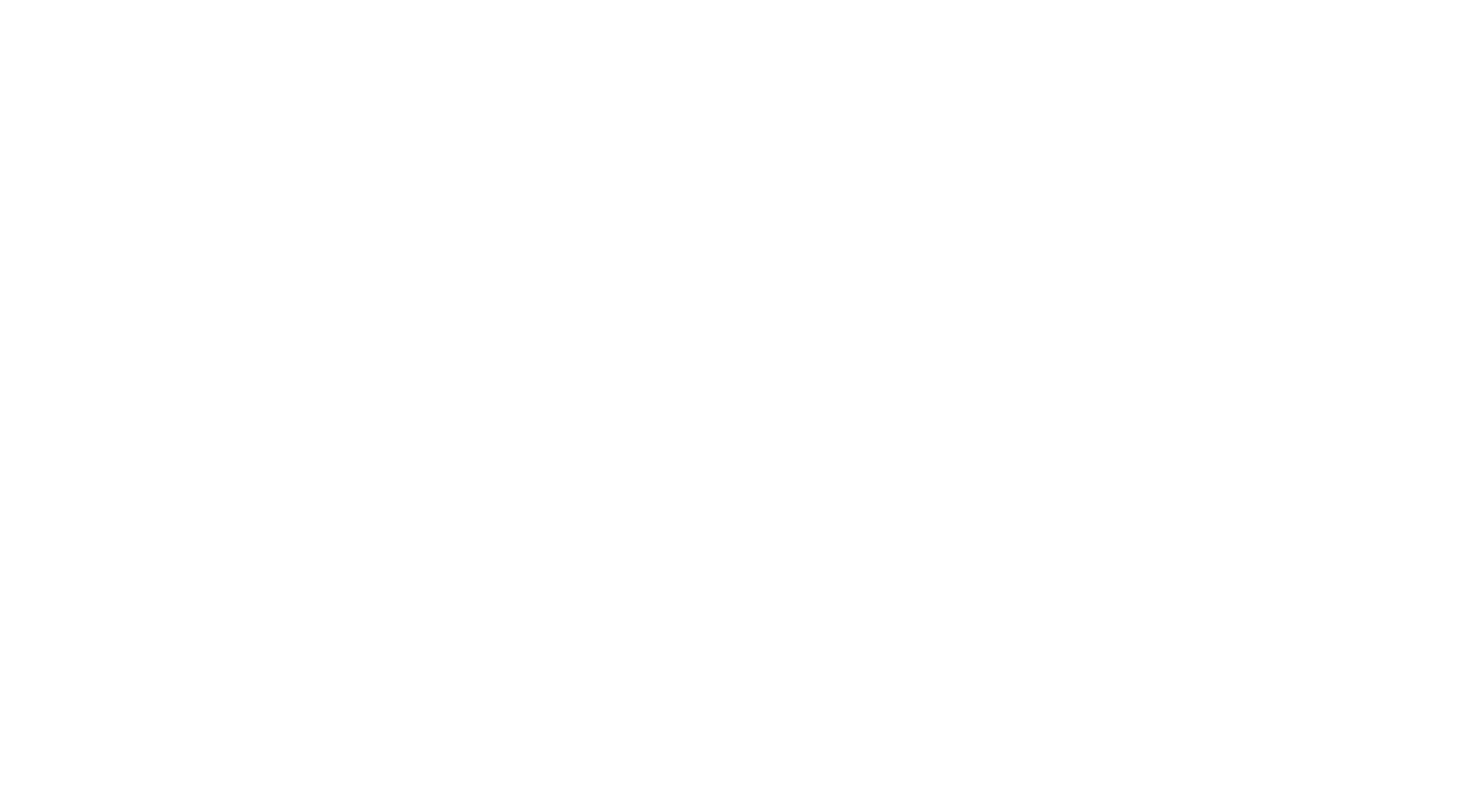 scroll, scrollTop: 0, scrollLeft: 0, axis: both 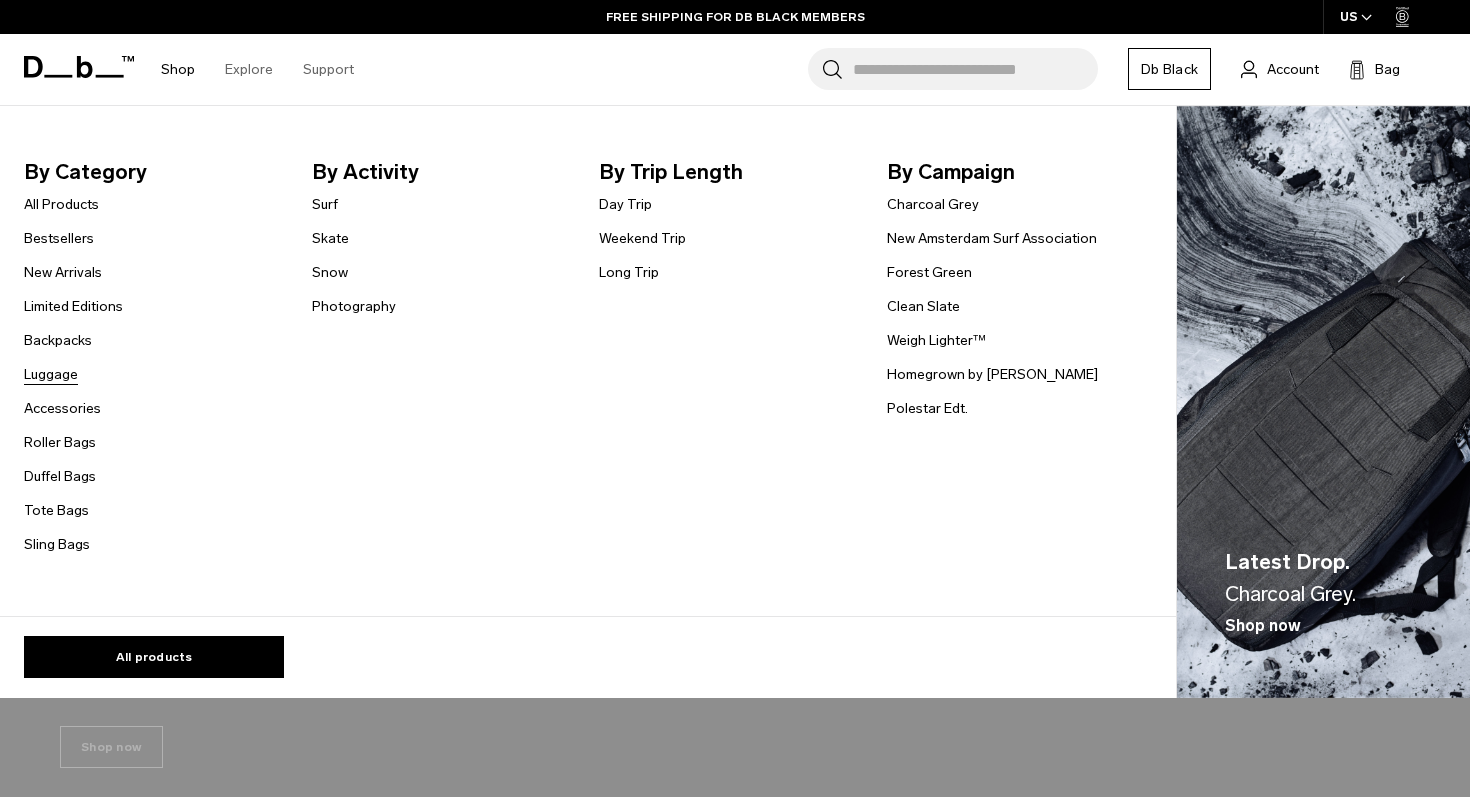 click on "Luggage" at bounding box center [51, 374] 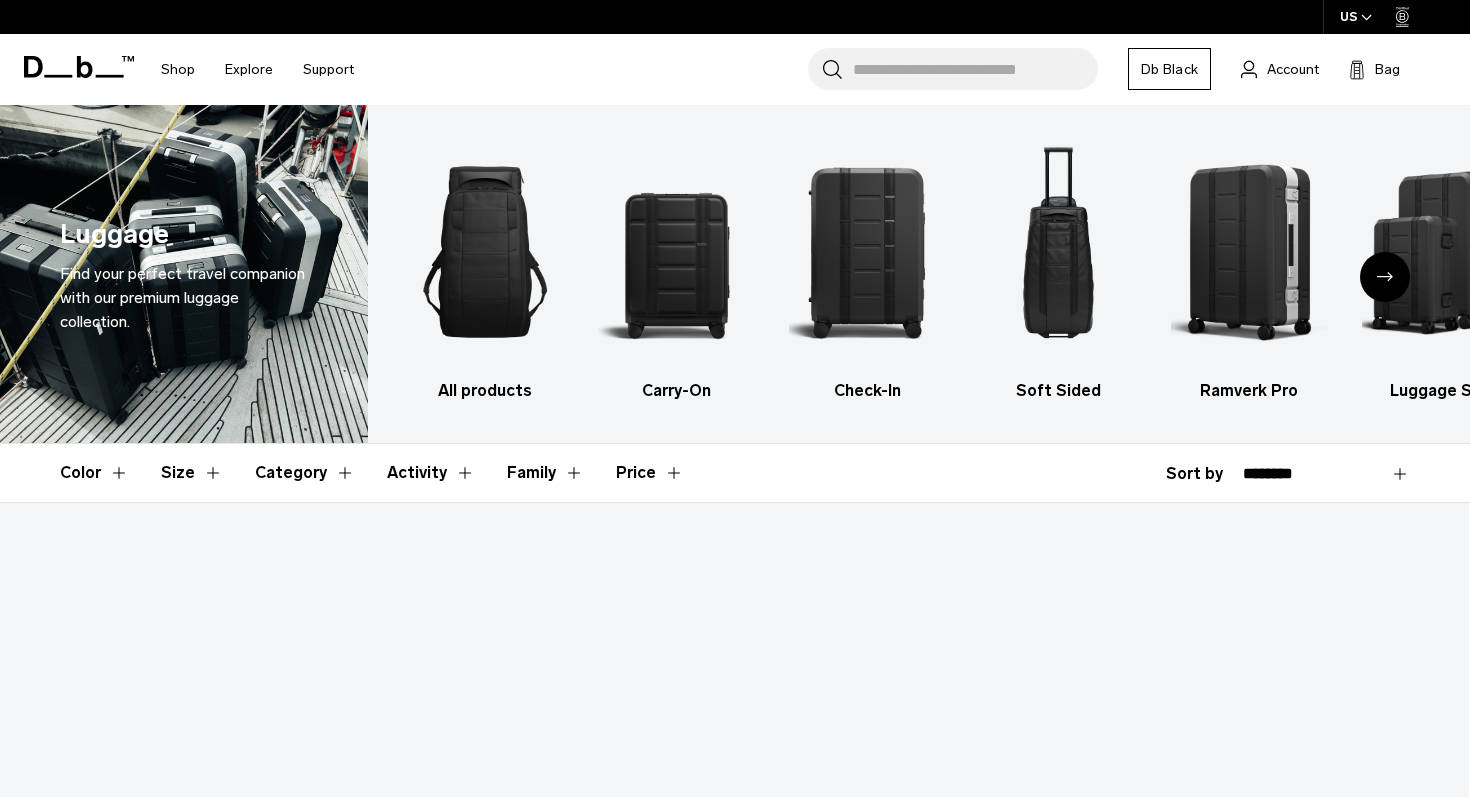 scroll, scrollTop: 0, scrollLeft: 0, axis: both 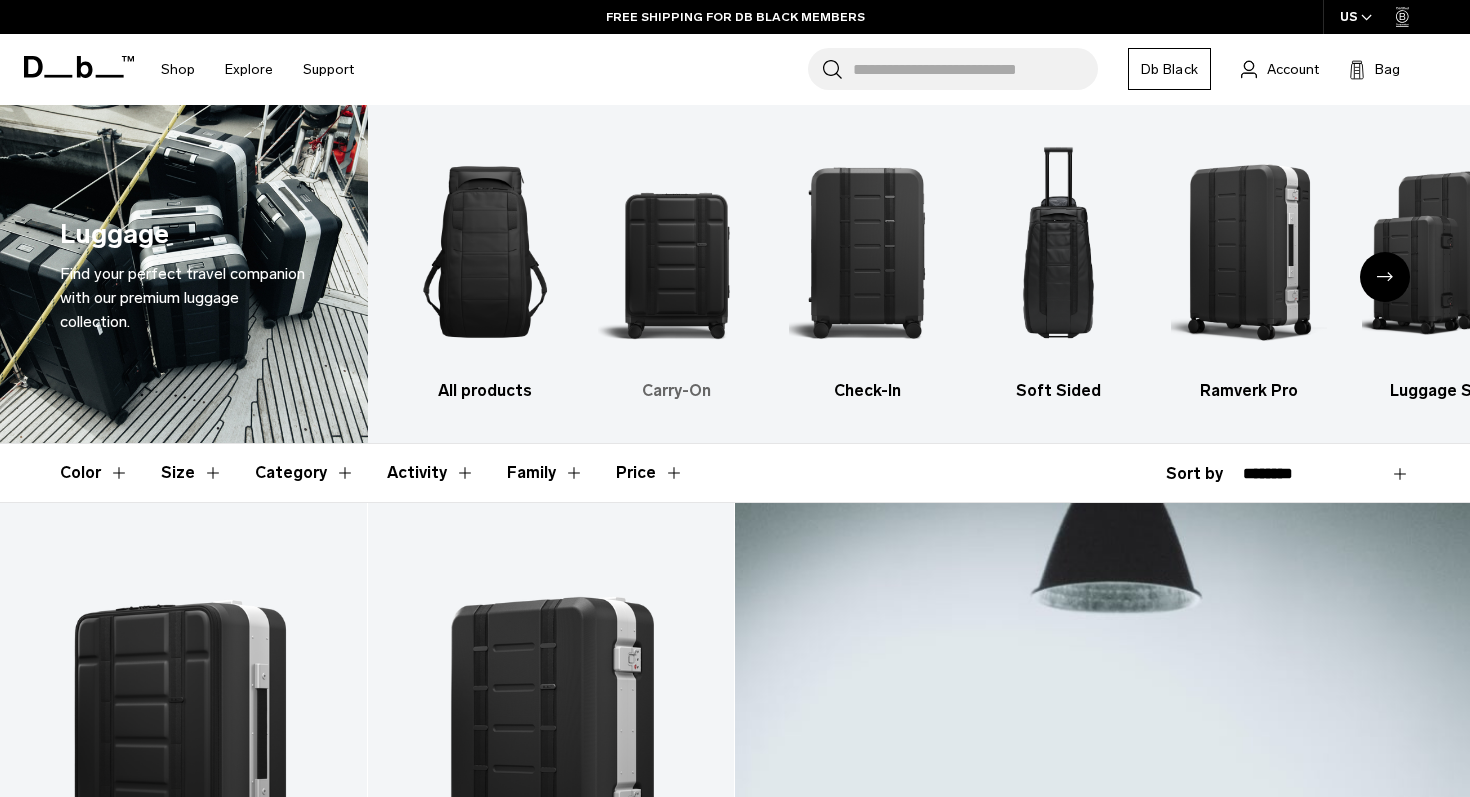 click at bounding box center (676, 252) 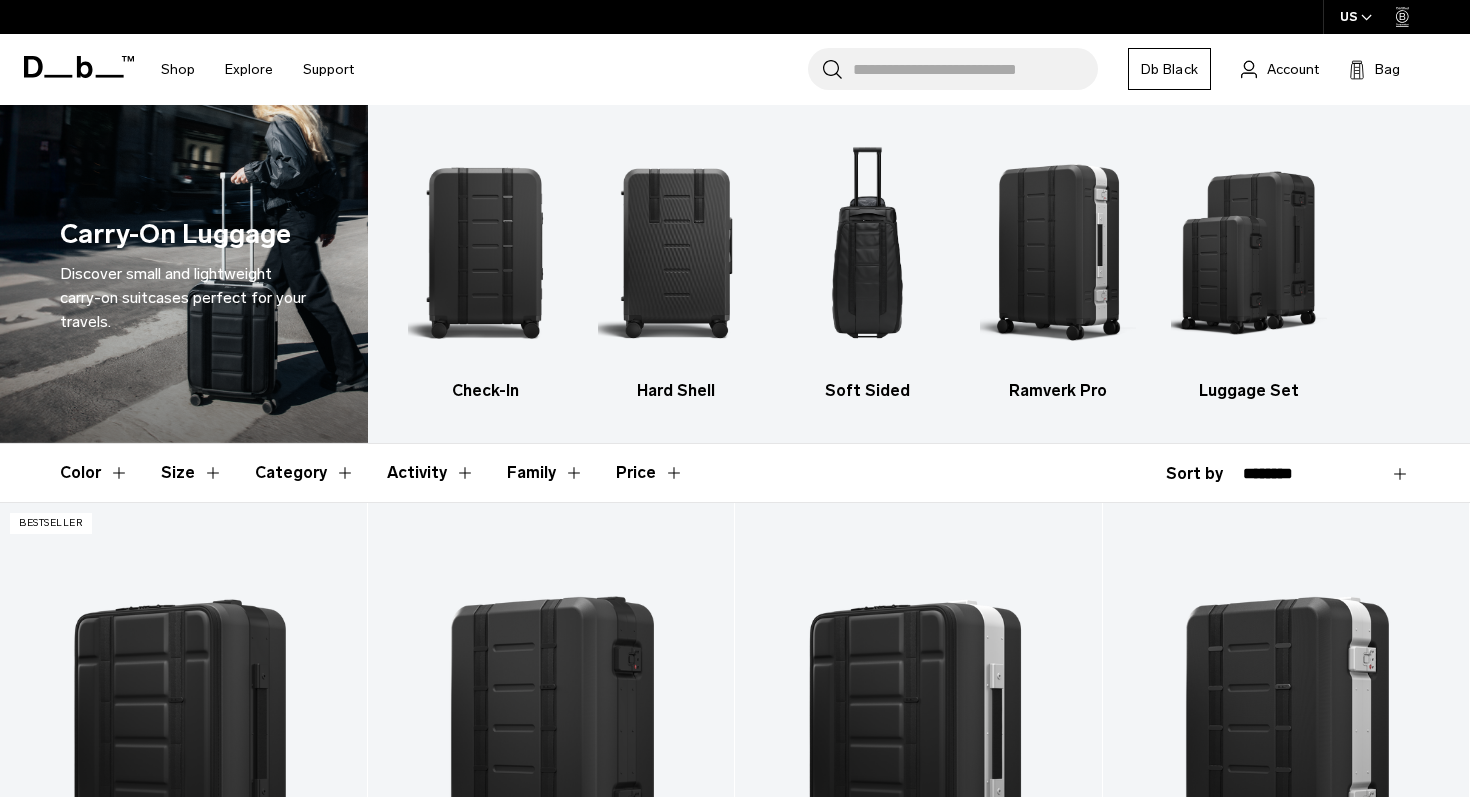 scroll, scrollTop: 0, scrollLeft: 0, axis: both 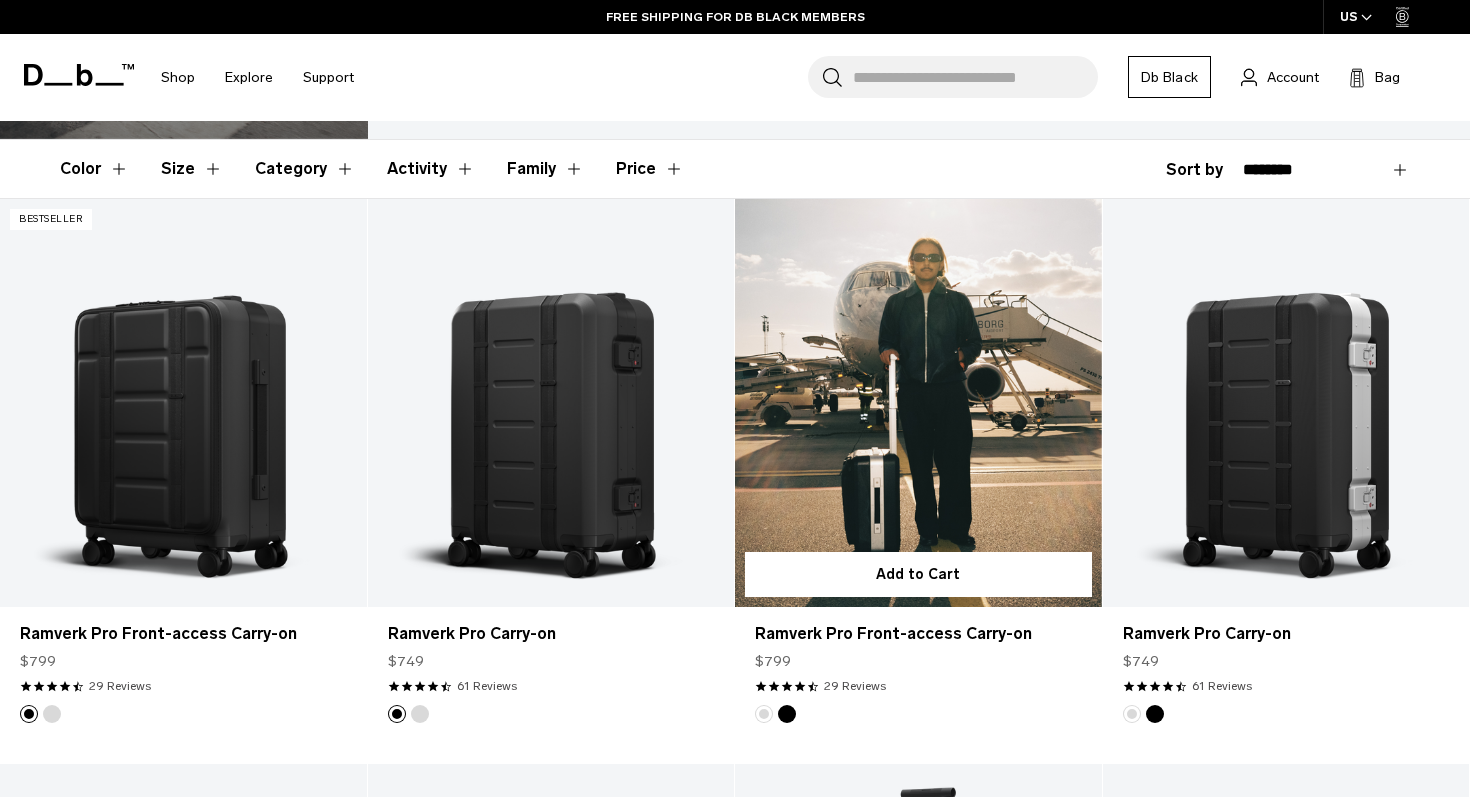 click at bounding box center (764, 714) 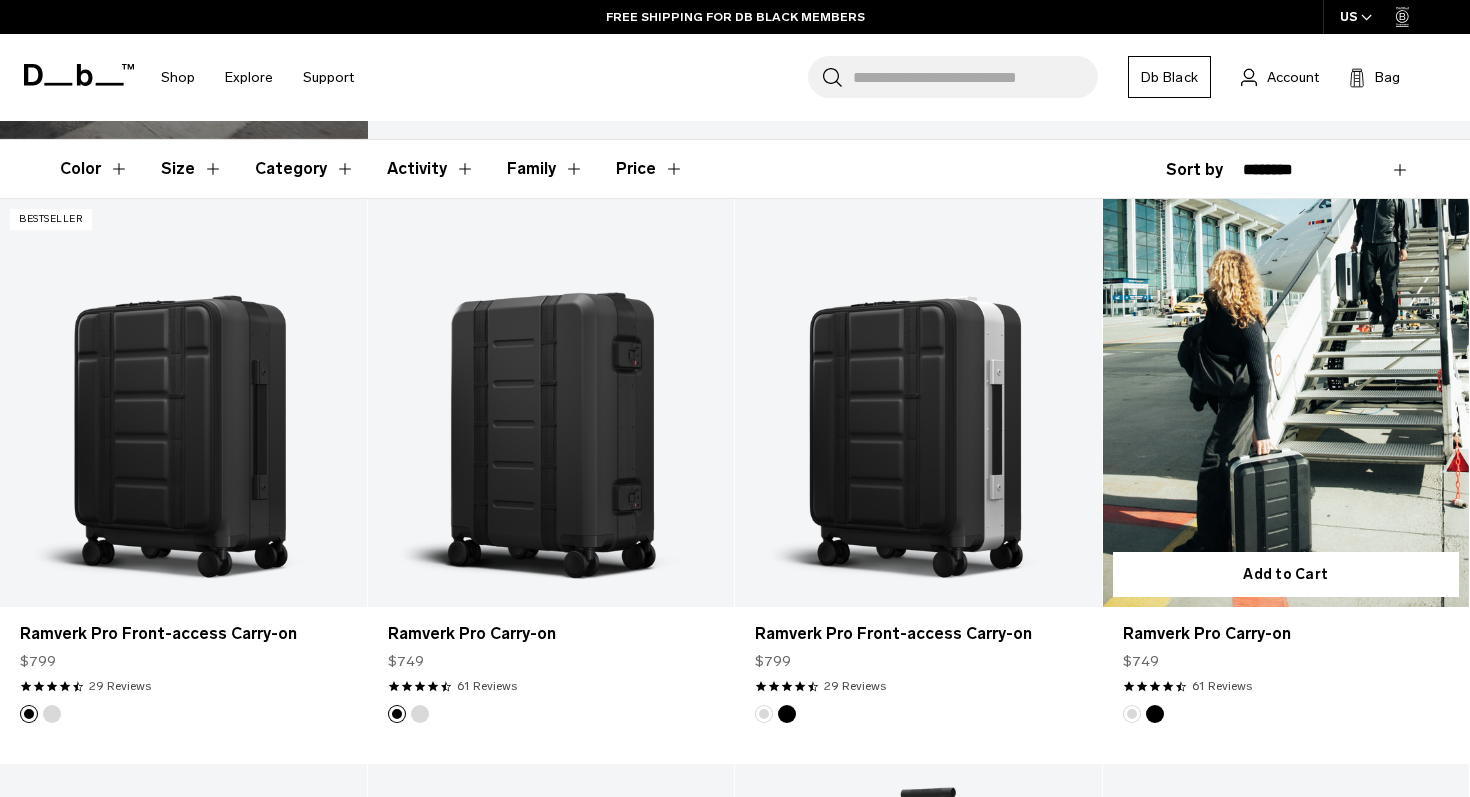 click at bounding box center [1132, 714] 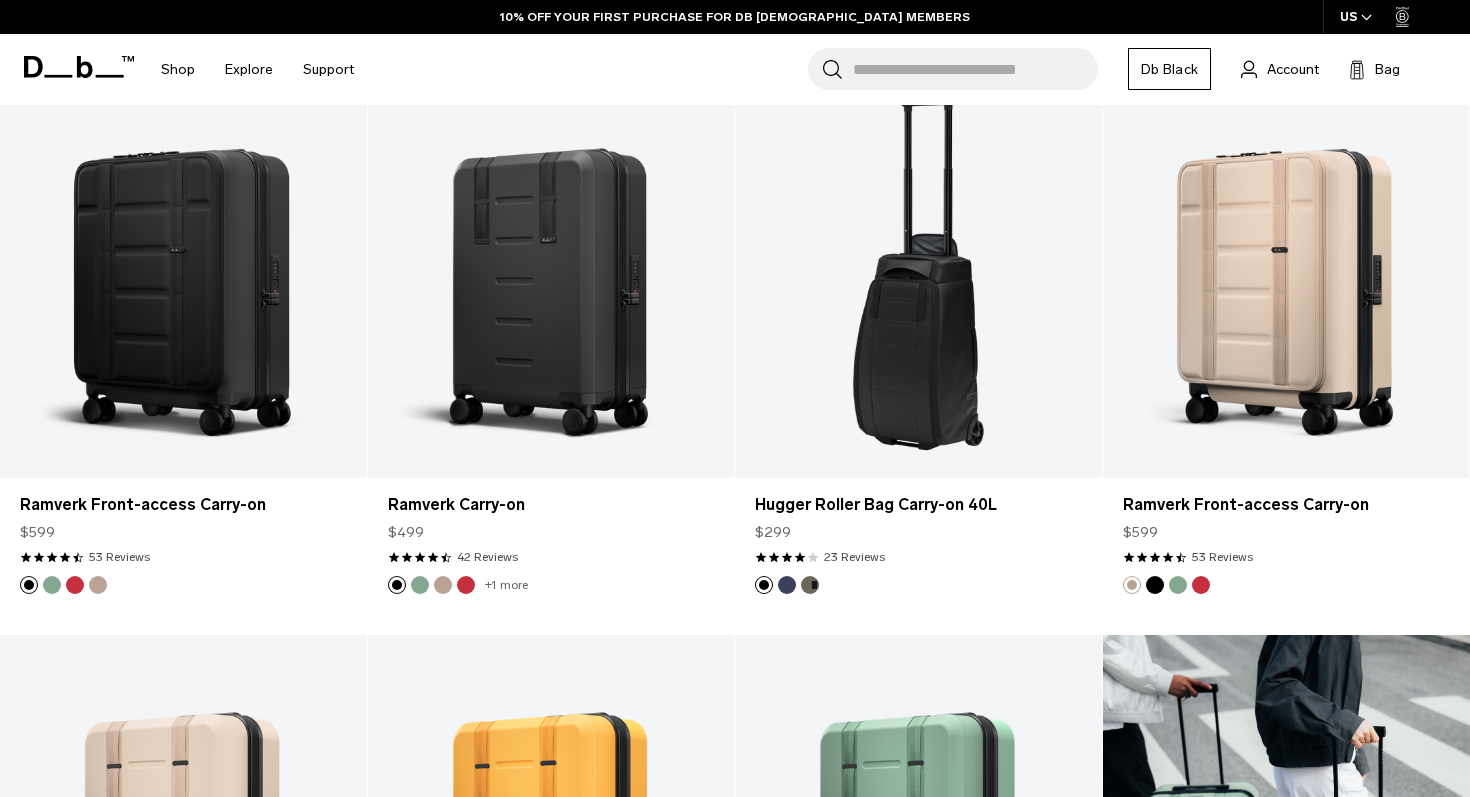 scroll, scrollTop: 990, scrollLeft: 0, axis: vertical 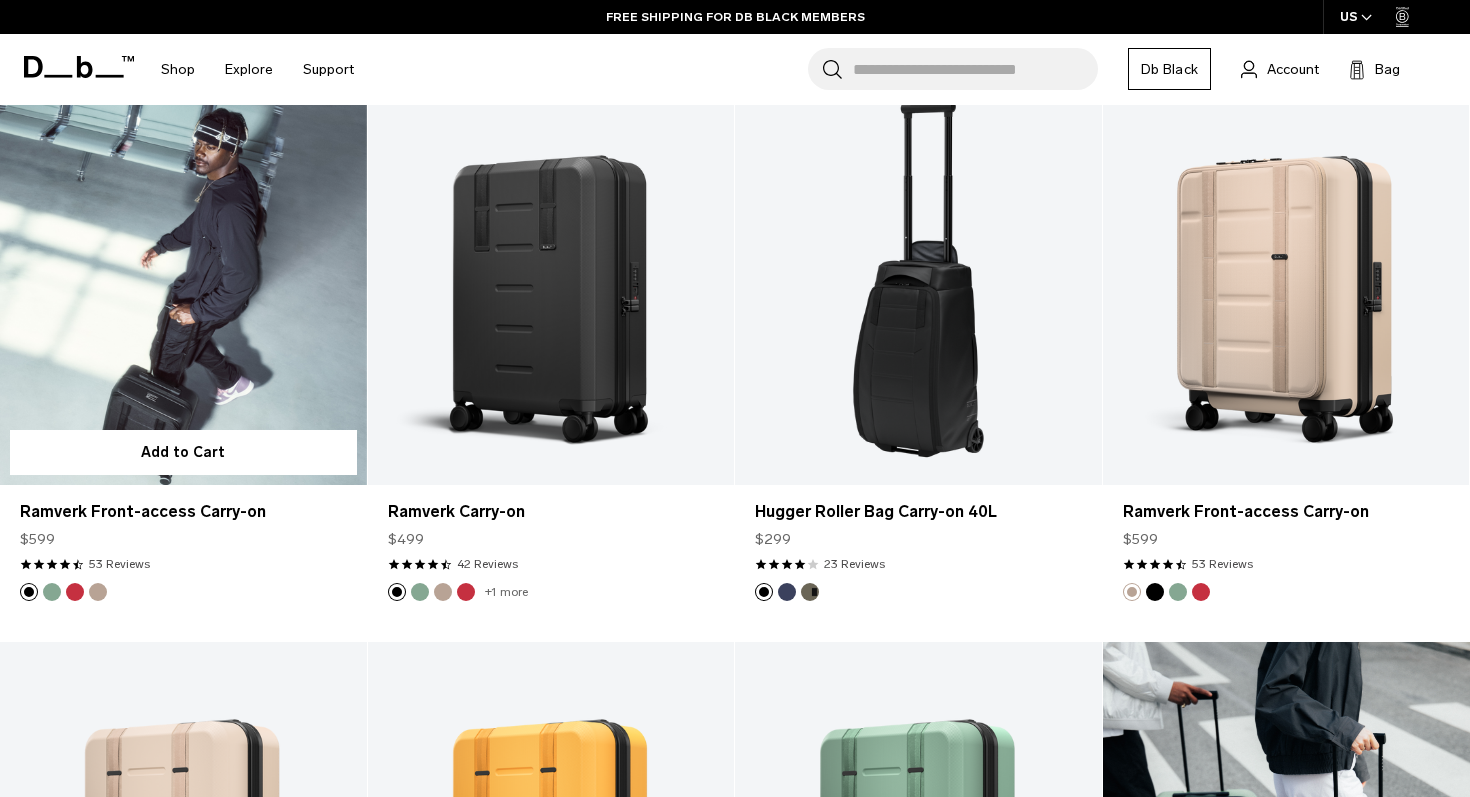 click at bounding box center [183, 281] 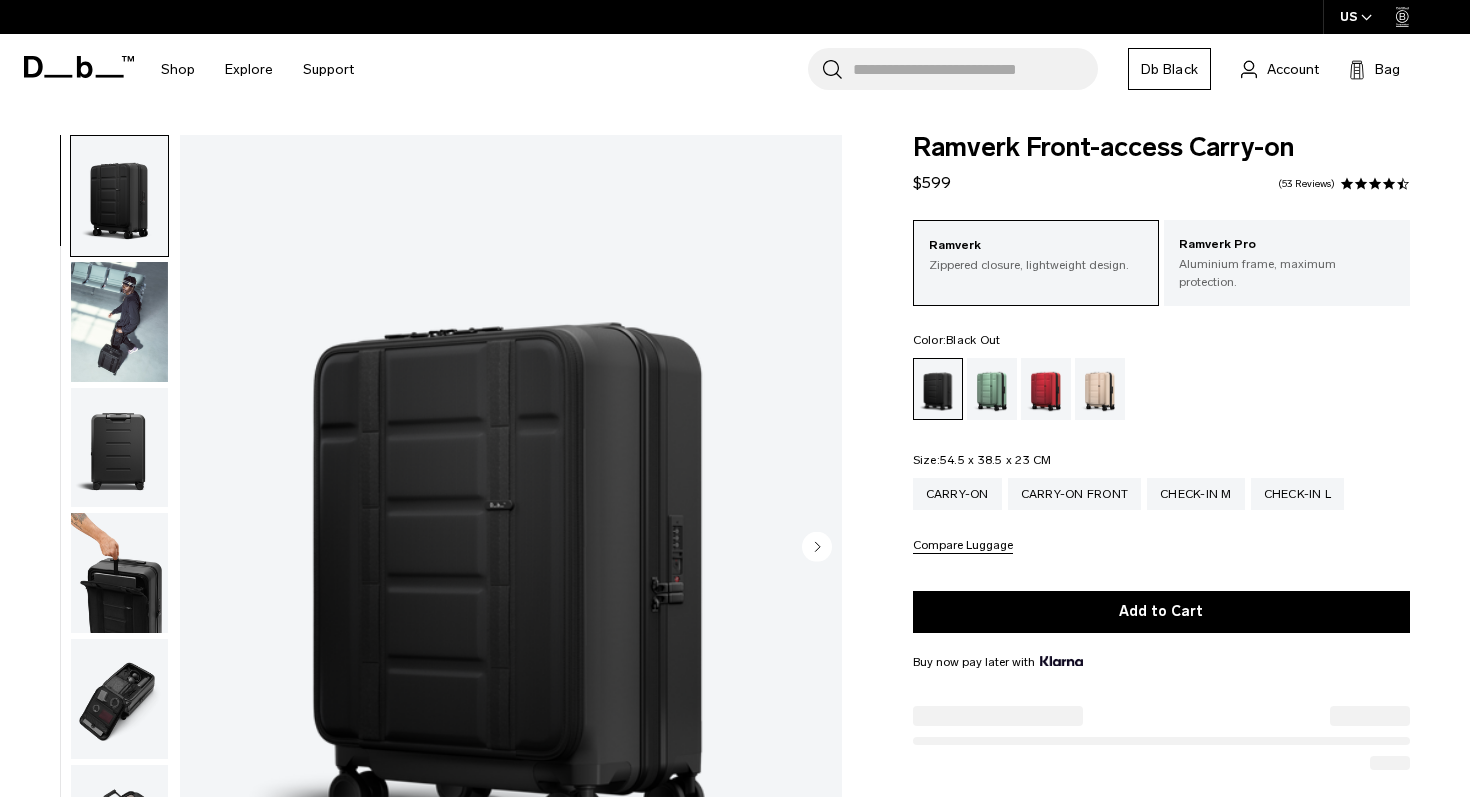 scroll, scrollTop: 0, scrollLeft: 0, axis: both 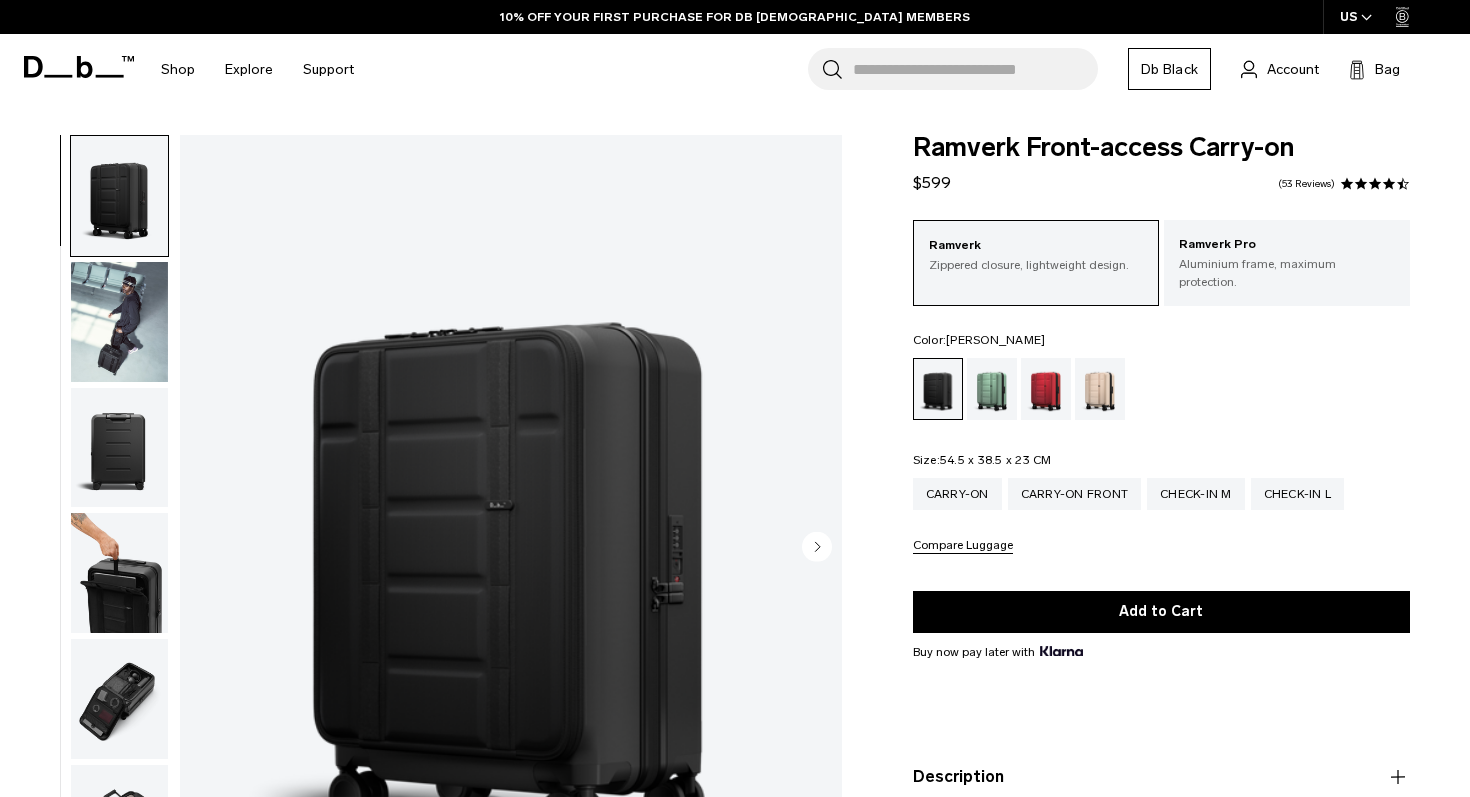 click at bounding box center (992, 389) 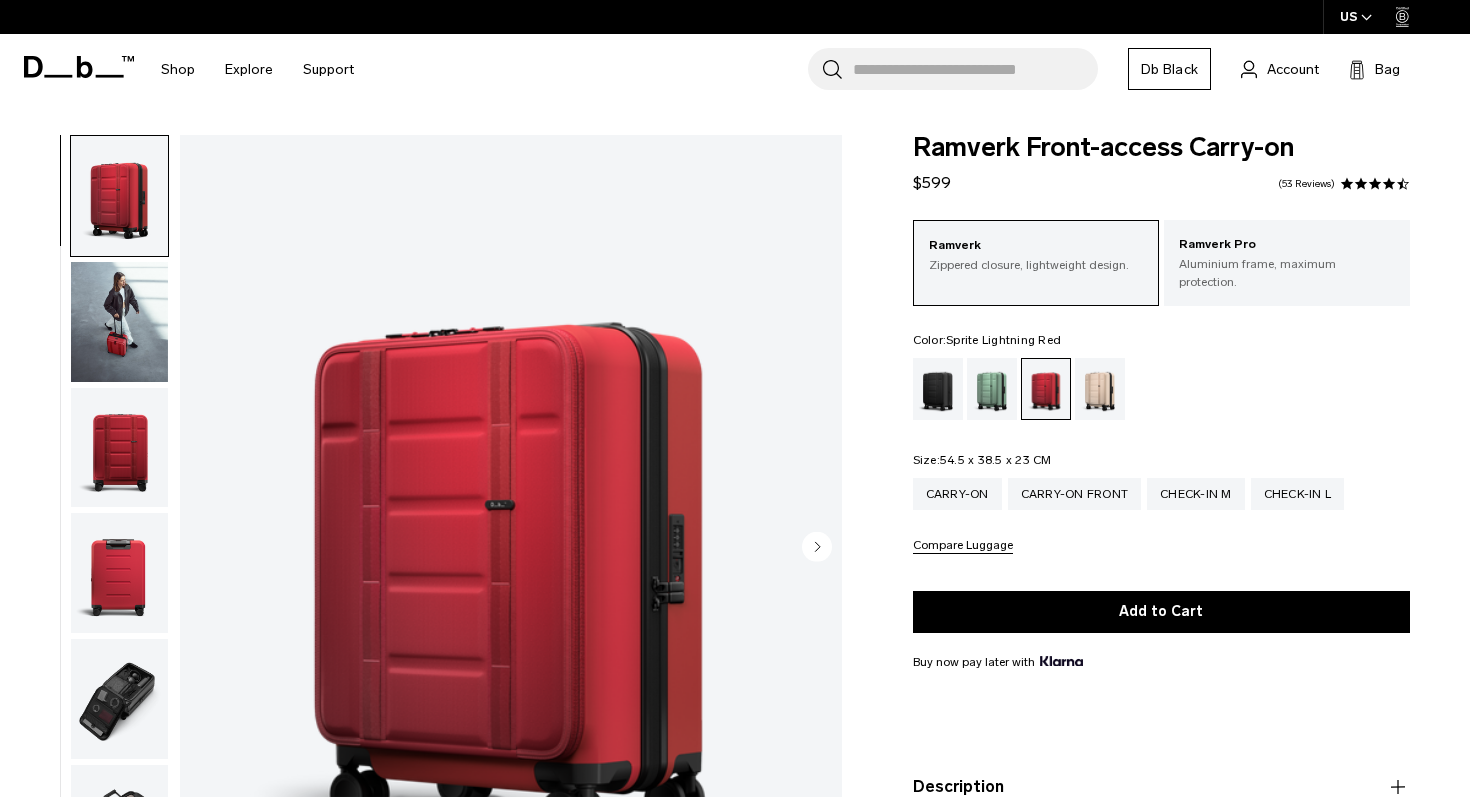 scroll, scrollTop: 0, scrollLeft: 0, axis: both 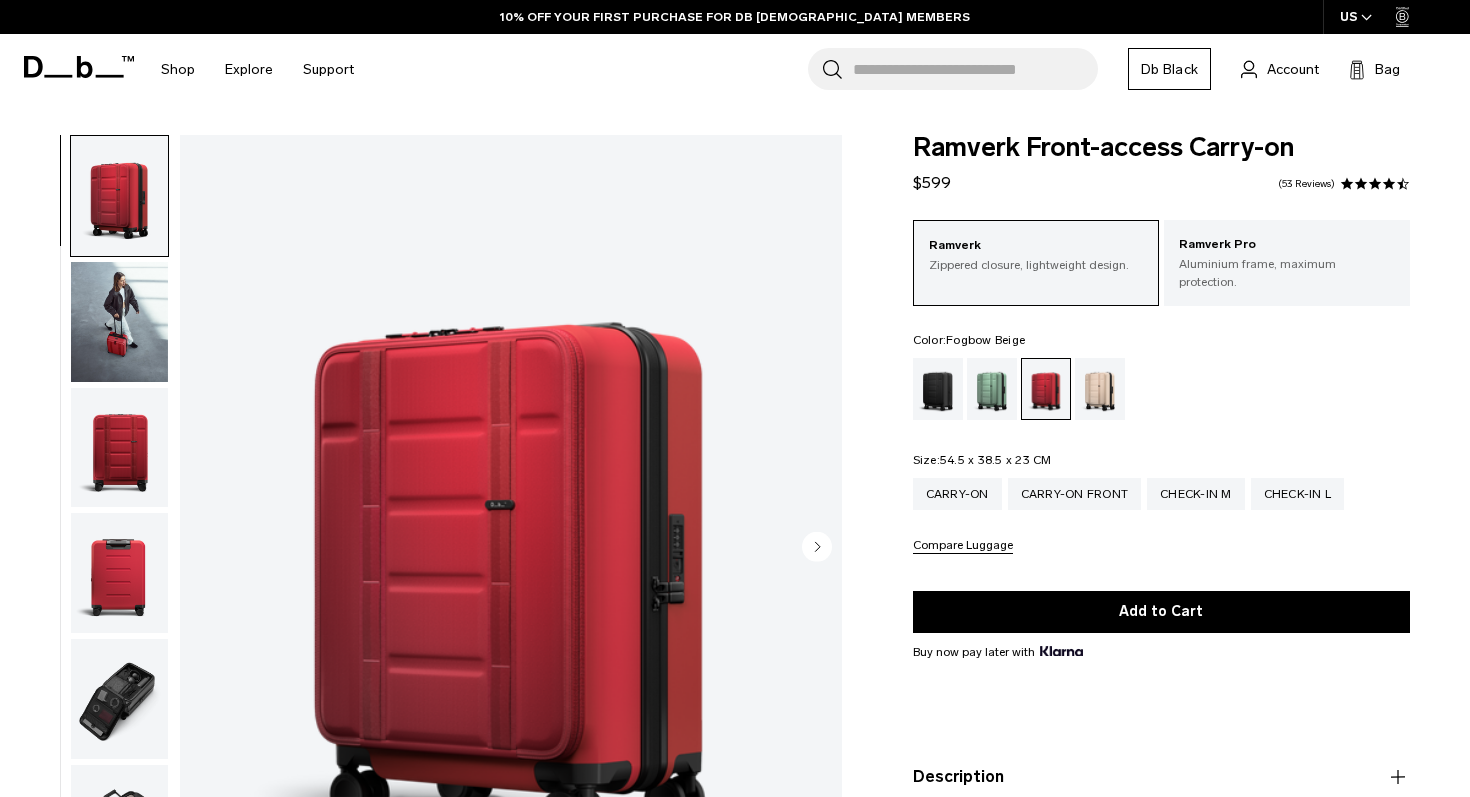 click at bounding box center [1100, 389] 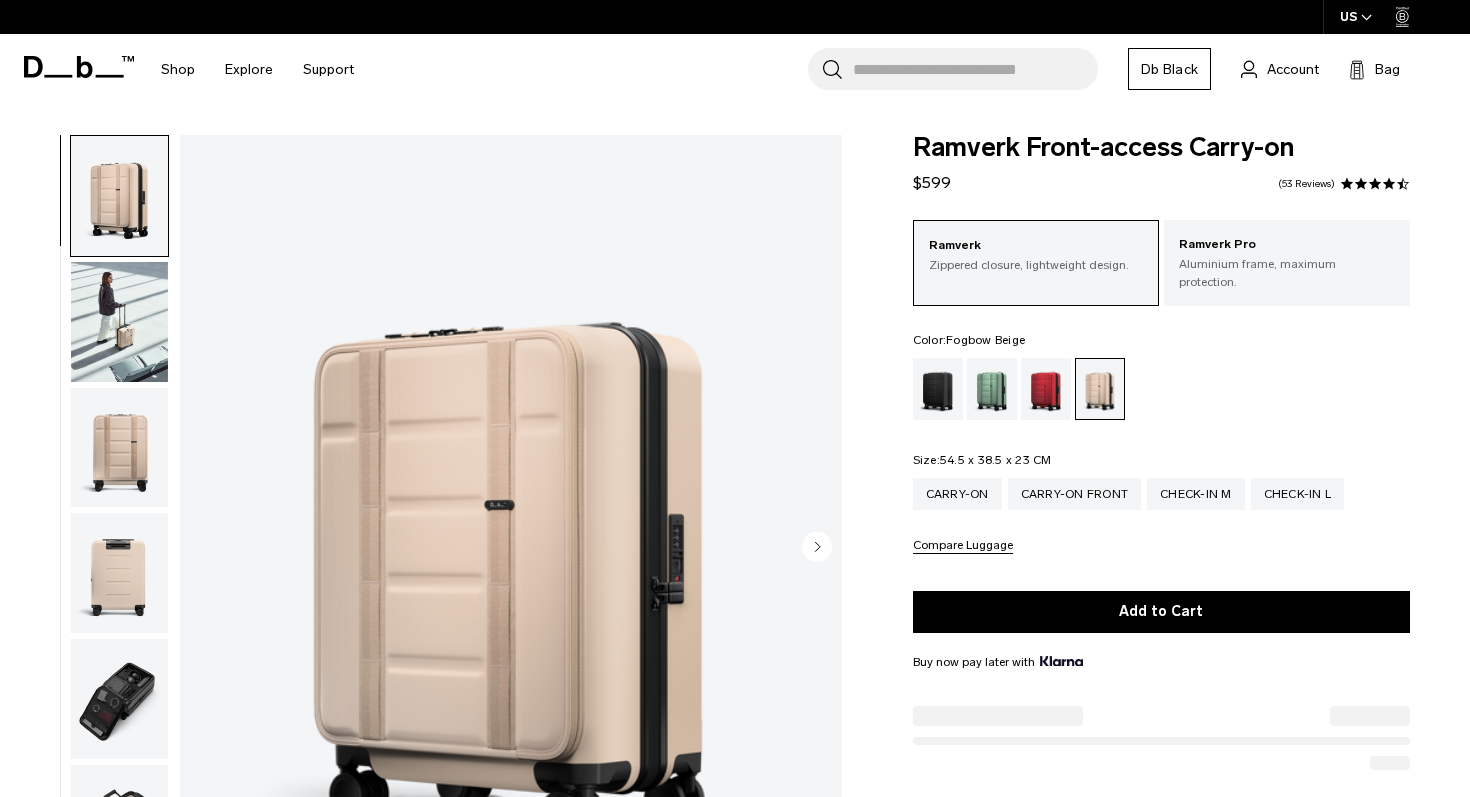 scroll, scrollTop: 0, scrollLeft: 0, axis: both 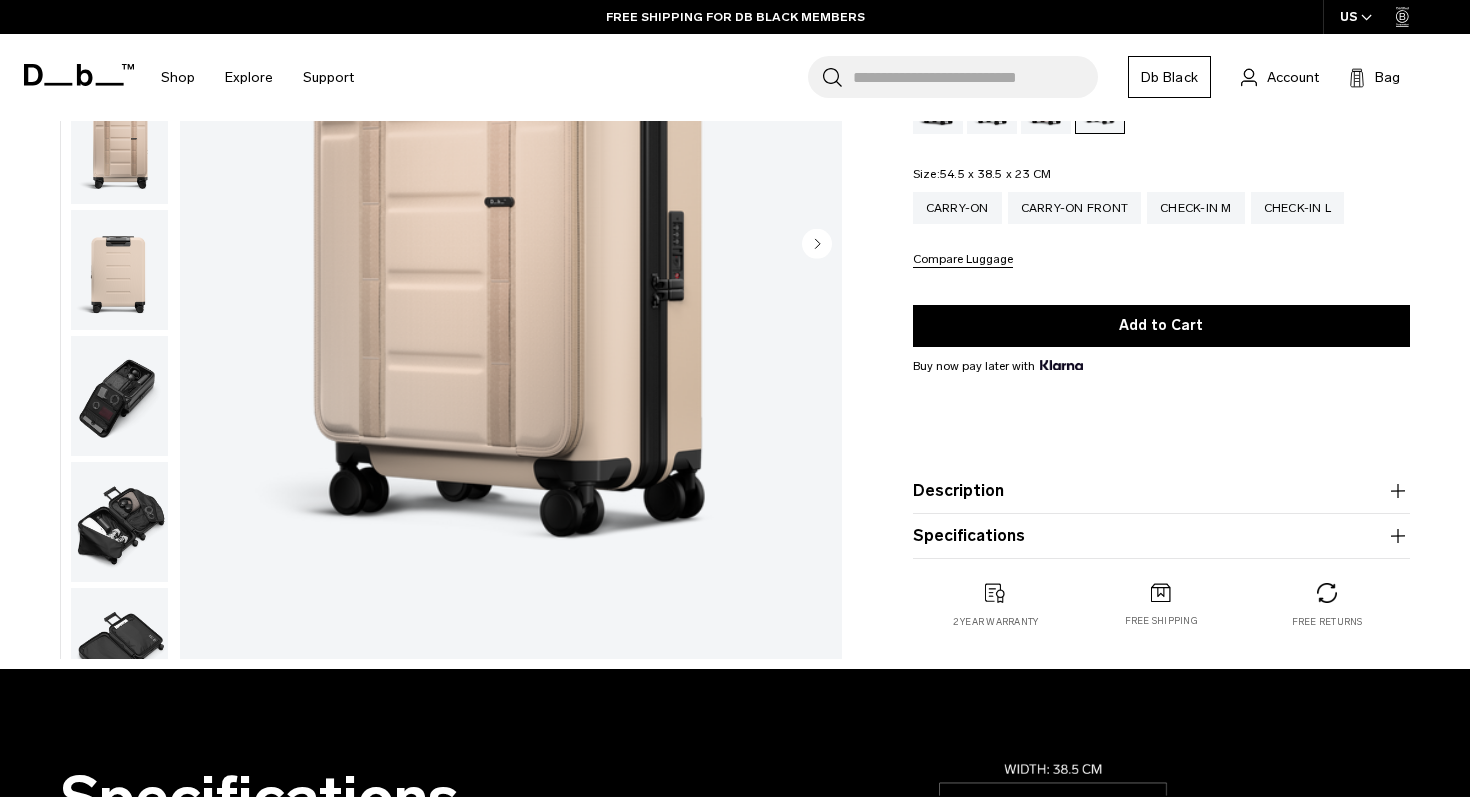 click at bounding box center (119, 396) 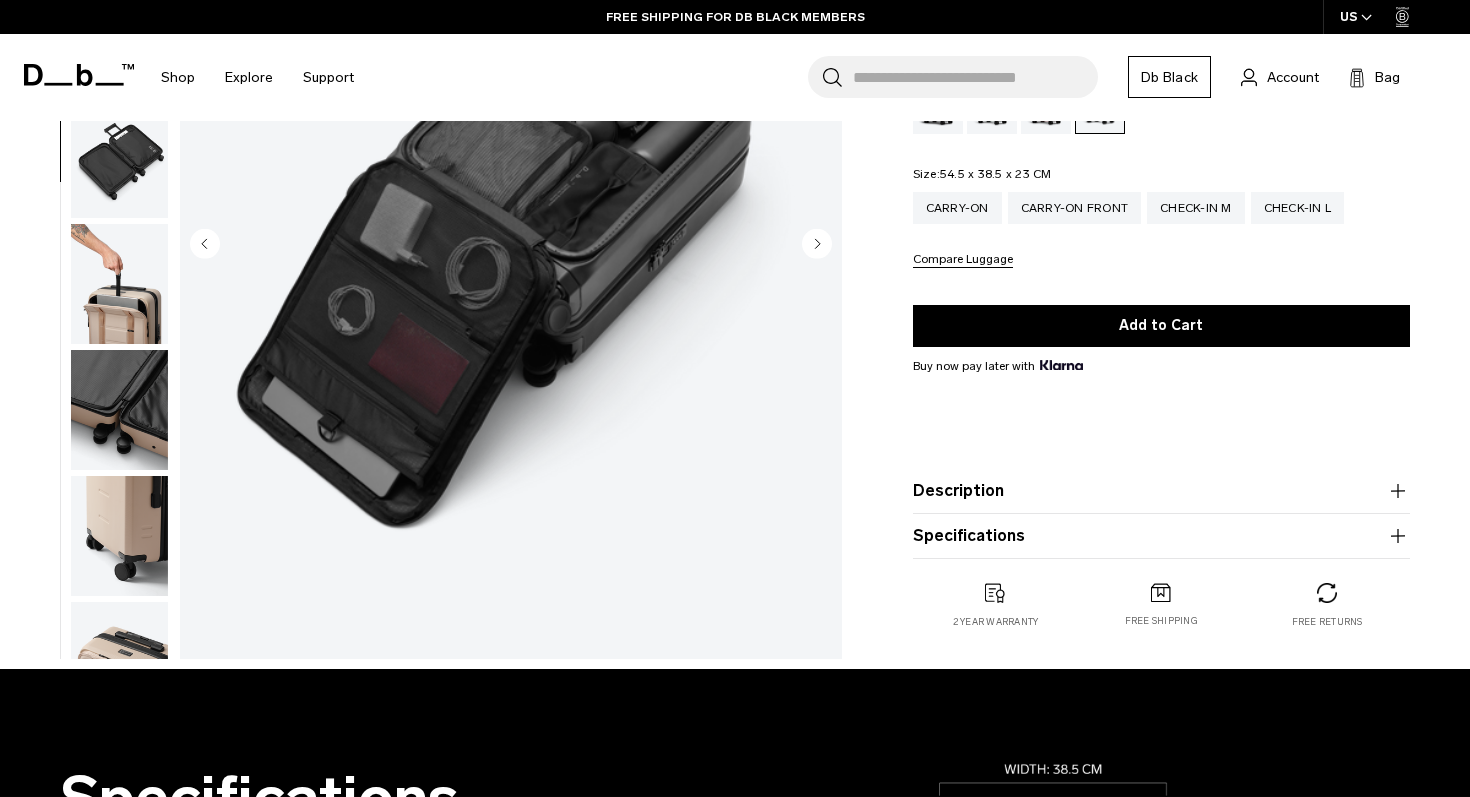 scroll, scrollTop: 503, scrollLeft: 0, axis: vertical 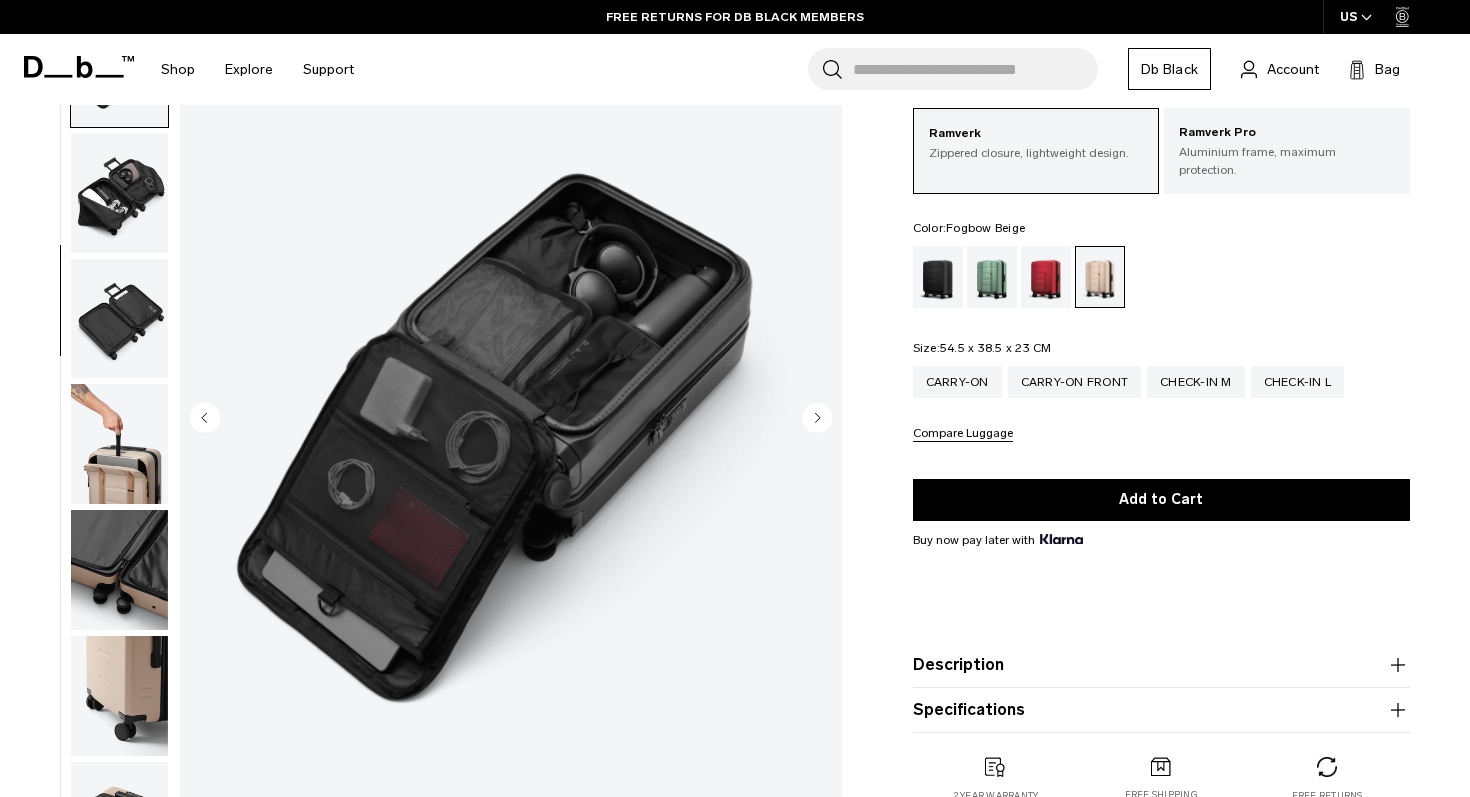 click at bounding box center [119, 570] 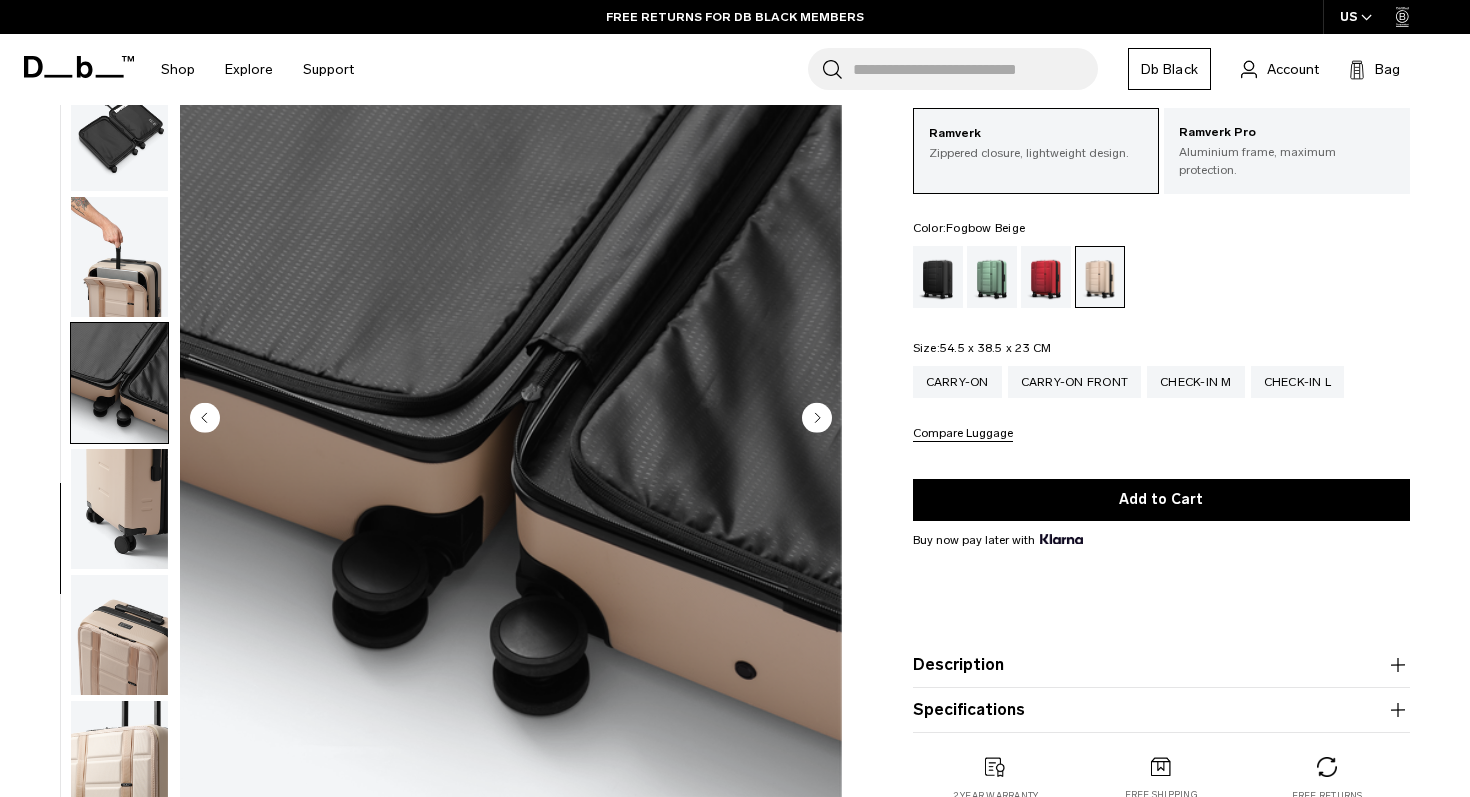 scroll, scrollTop: 804, scrollLeft: 0, axis: vertical 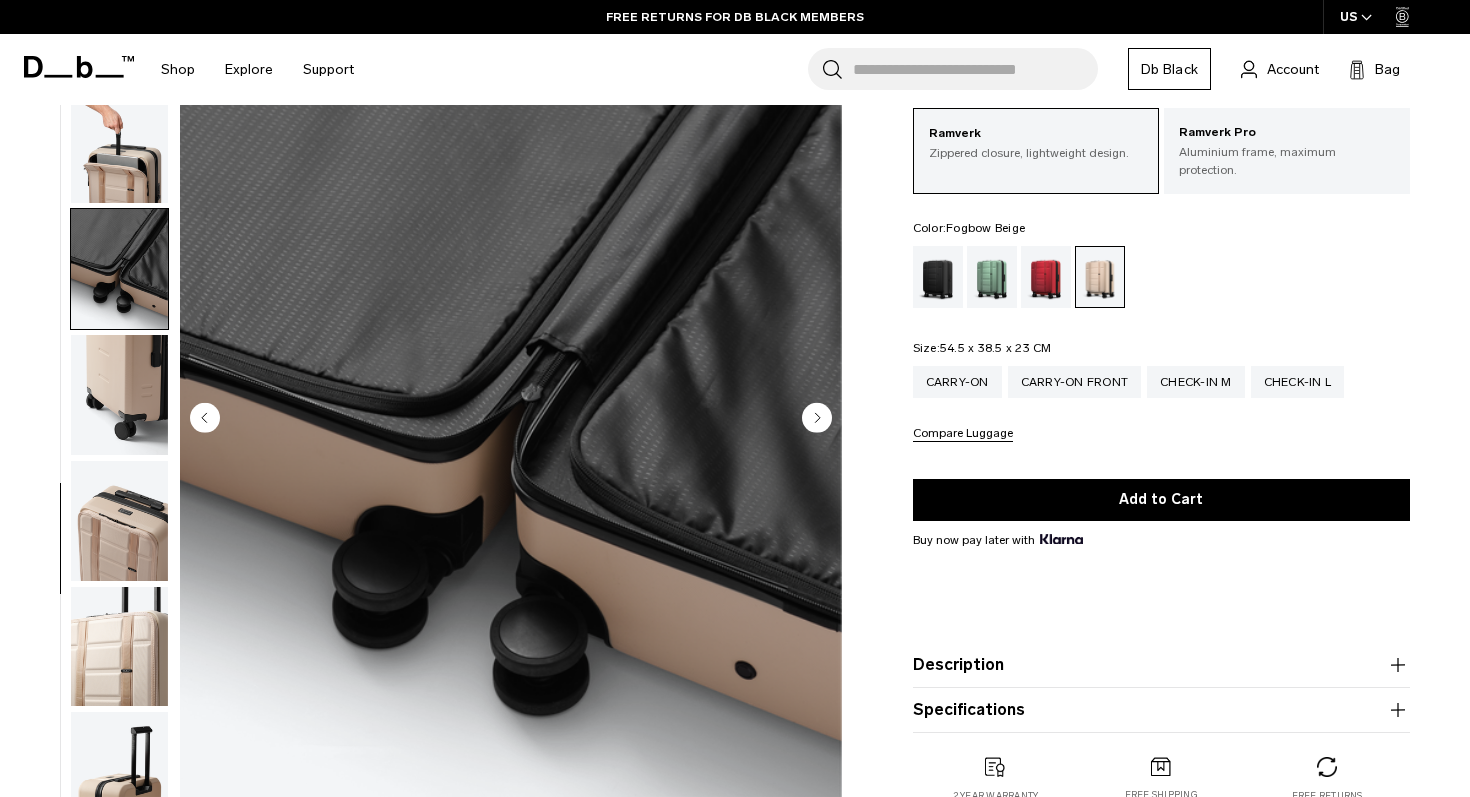 click at bounding box center (119, 143) 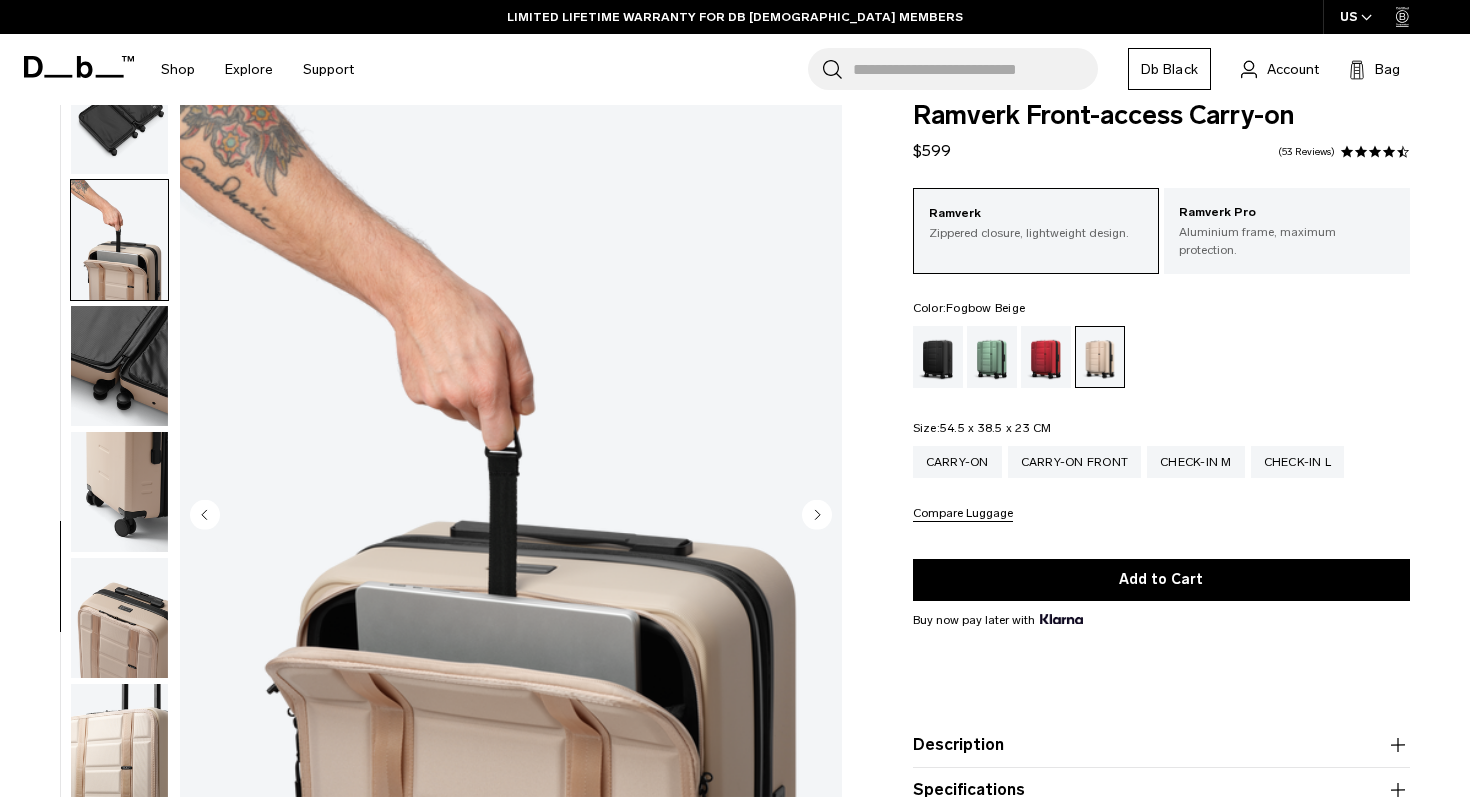 scroll, scrollTop: 0, scrollLeft: 0, axis: both 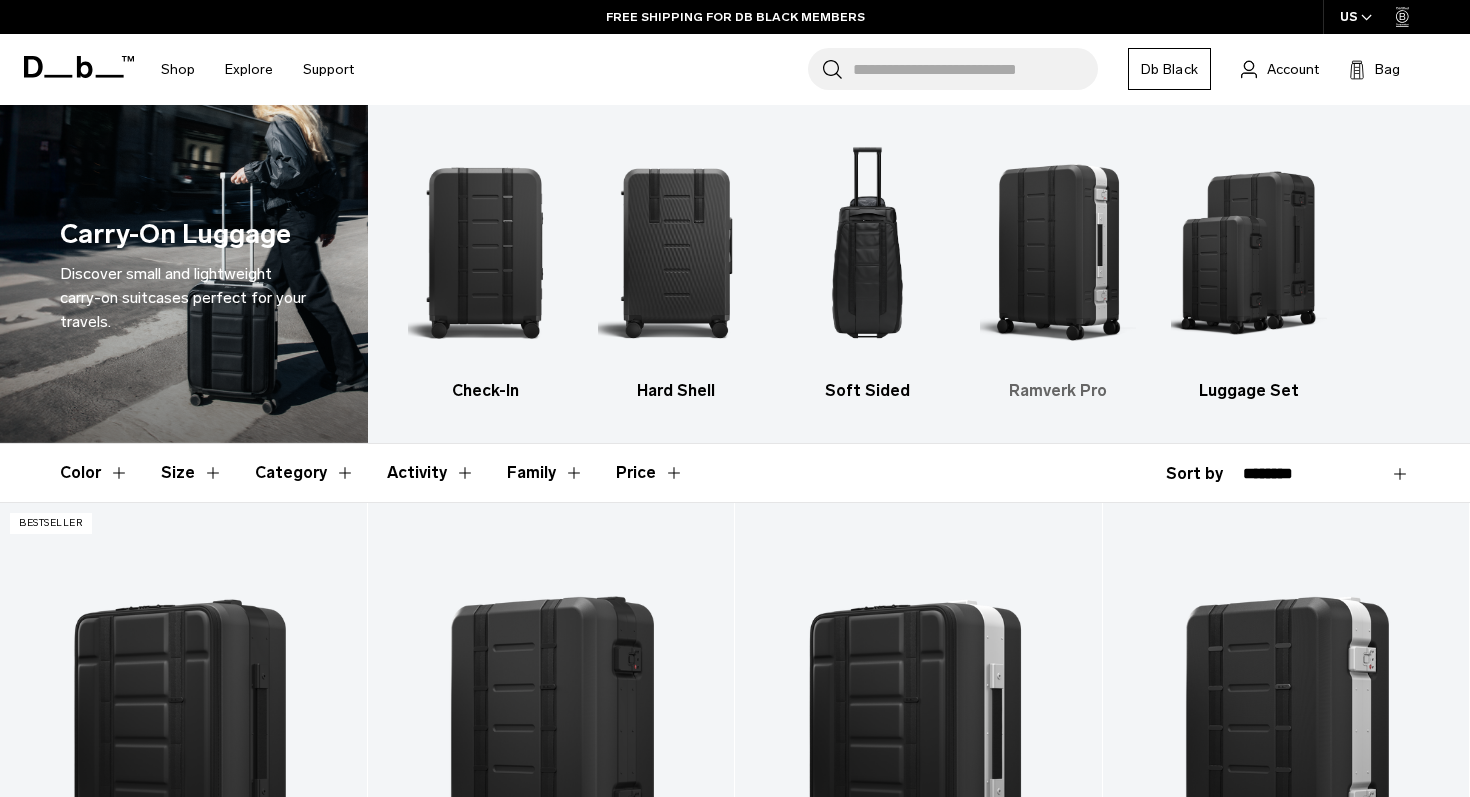 click at bounding box center (1058, 252) 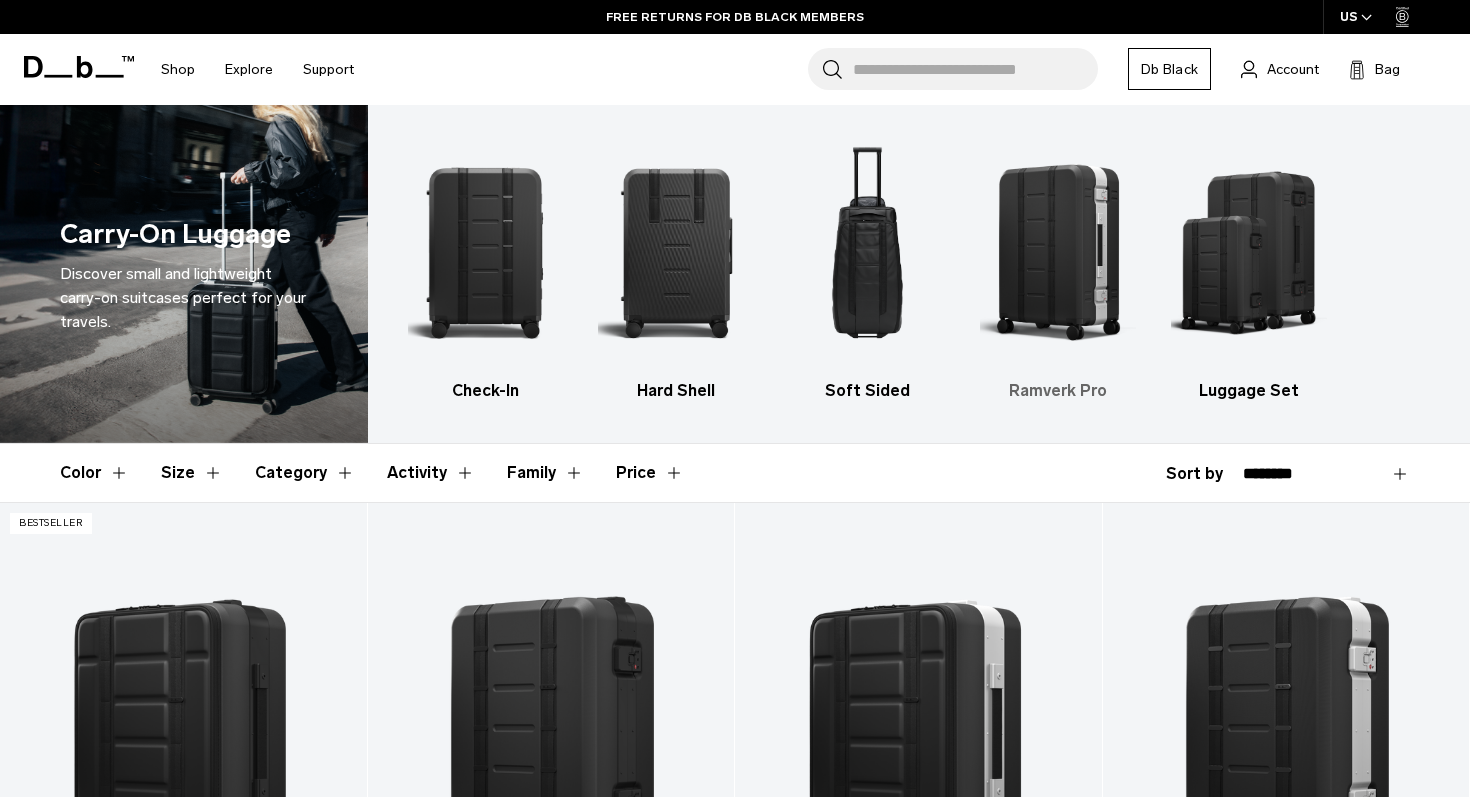 click at bounding box center [1058, 252] 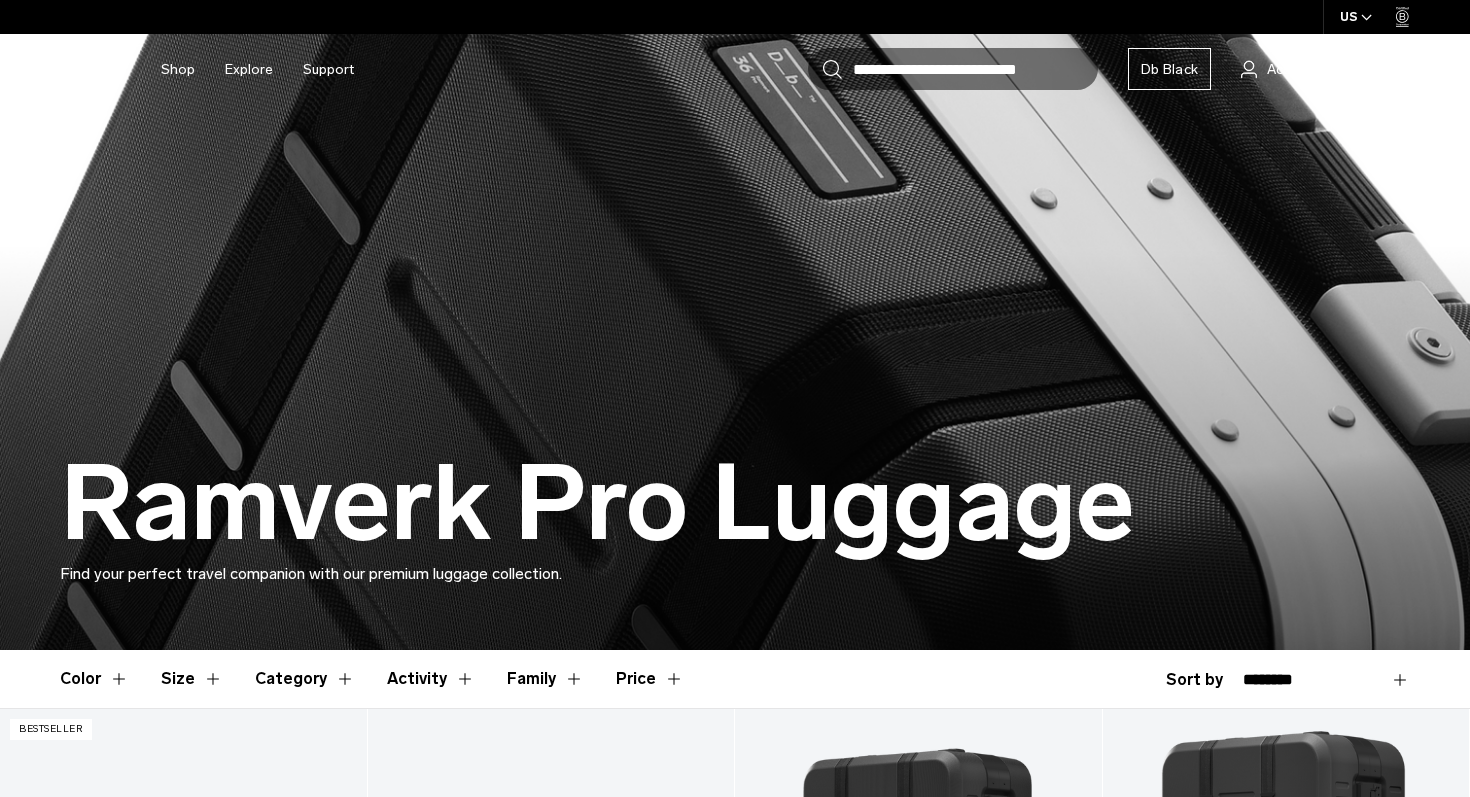 scroll, scrollTop: 0, scrollLeft: 0, axis: both 